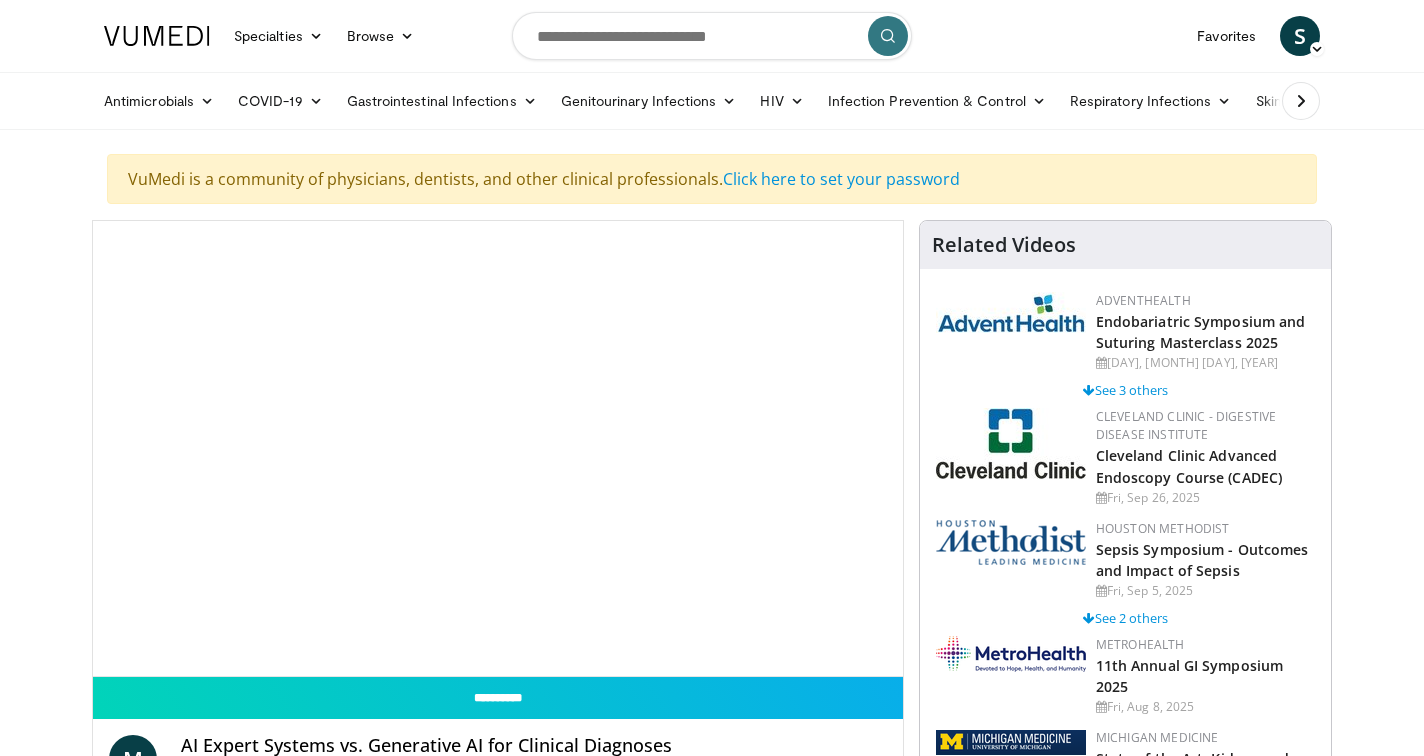 scroll, scrollTop: 0, scrollLeft: 0, axis: both 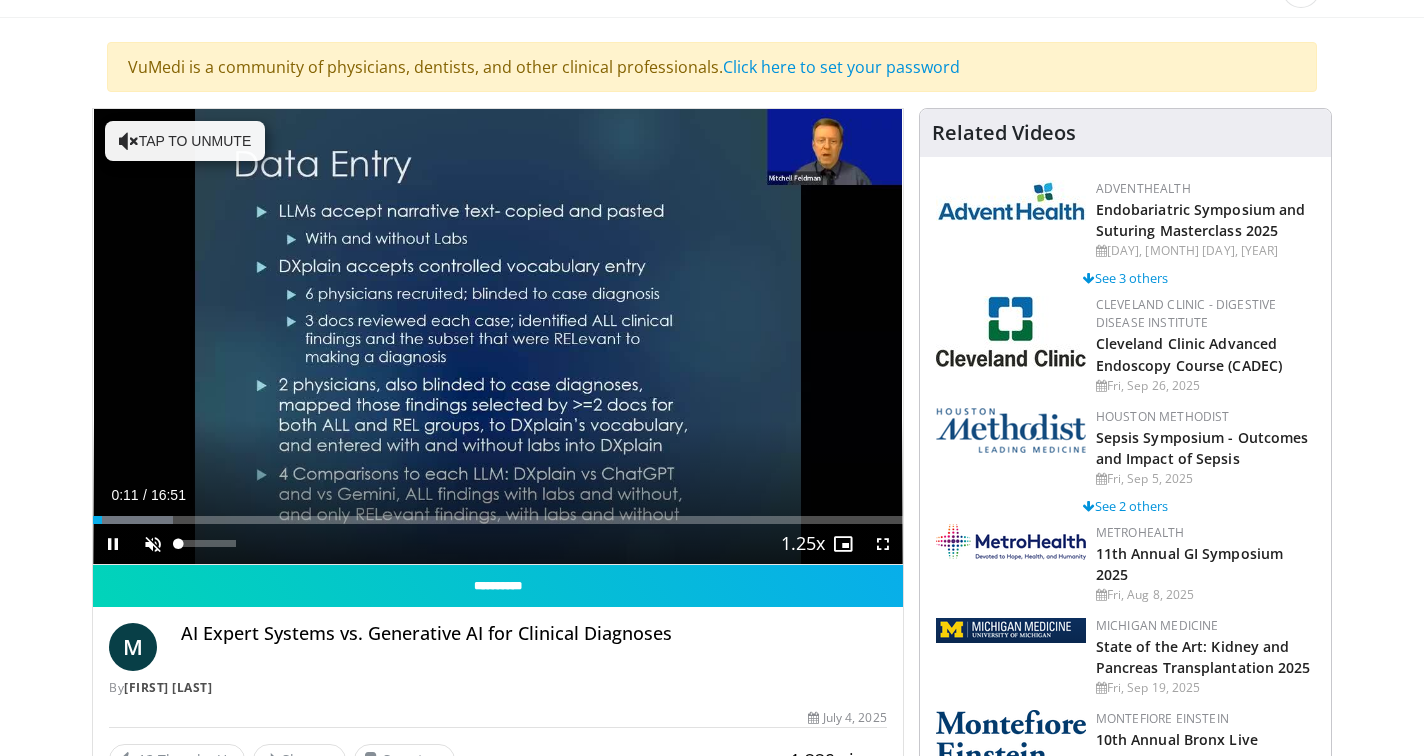click at bounding box center (153, 544) 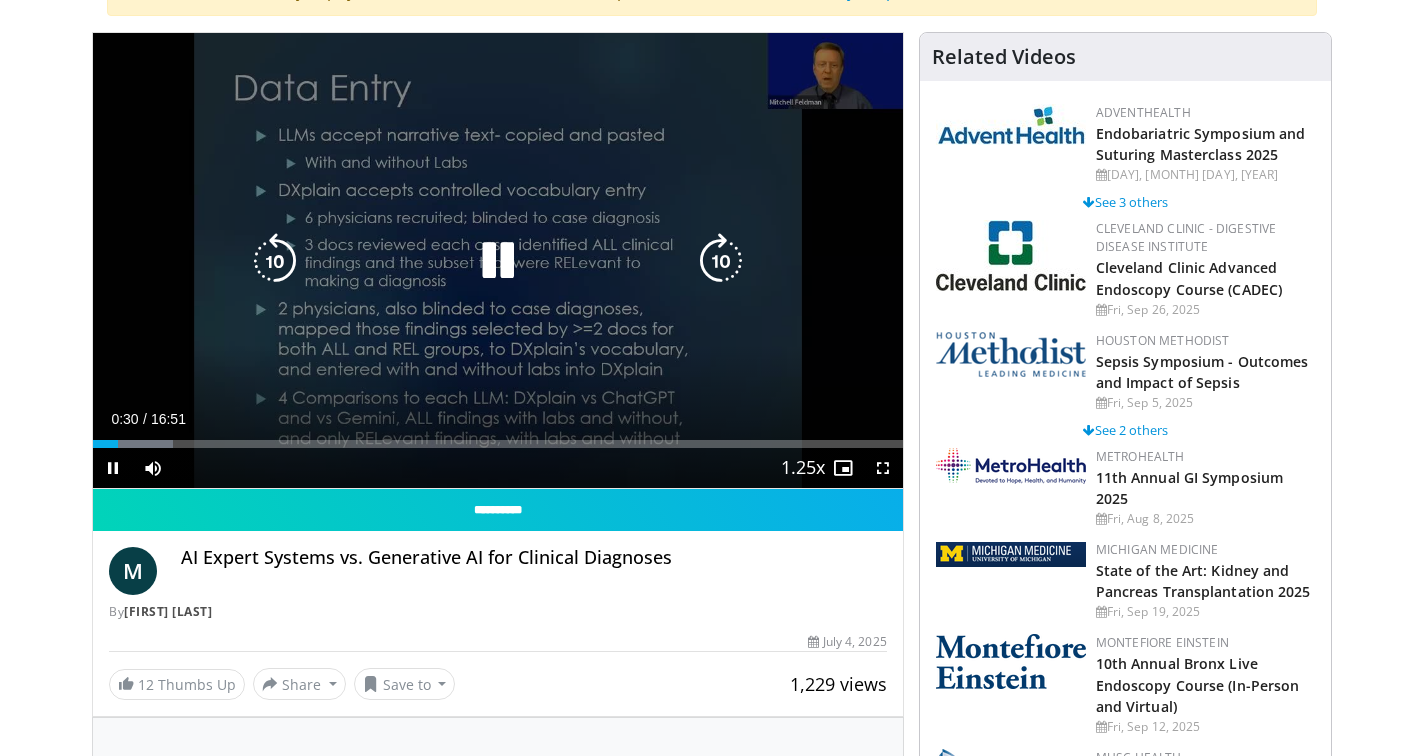 scroll, scrollTop: 188, scrollLeft: 0, axis: vertical 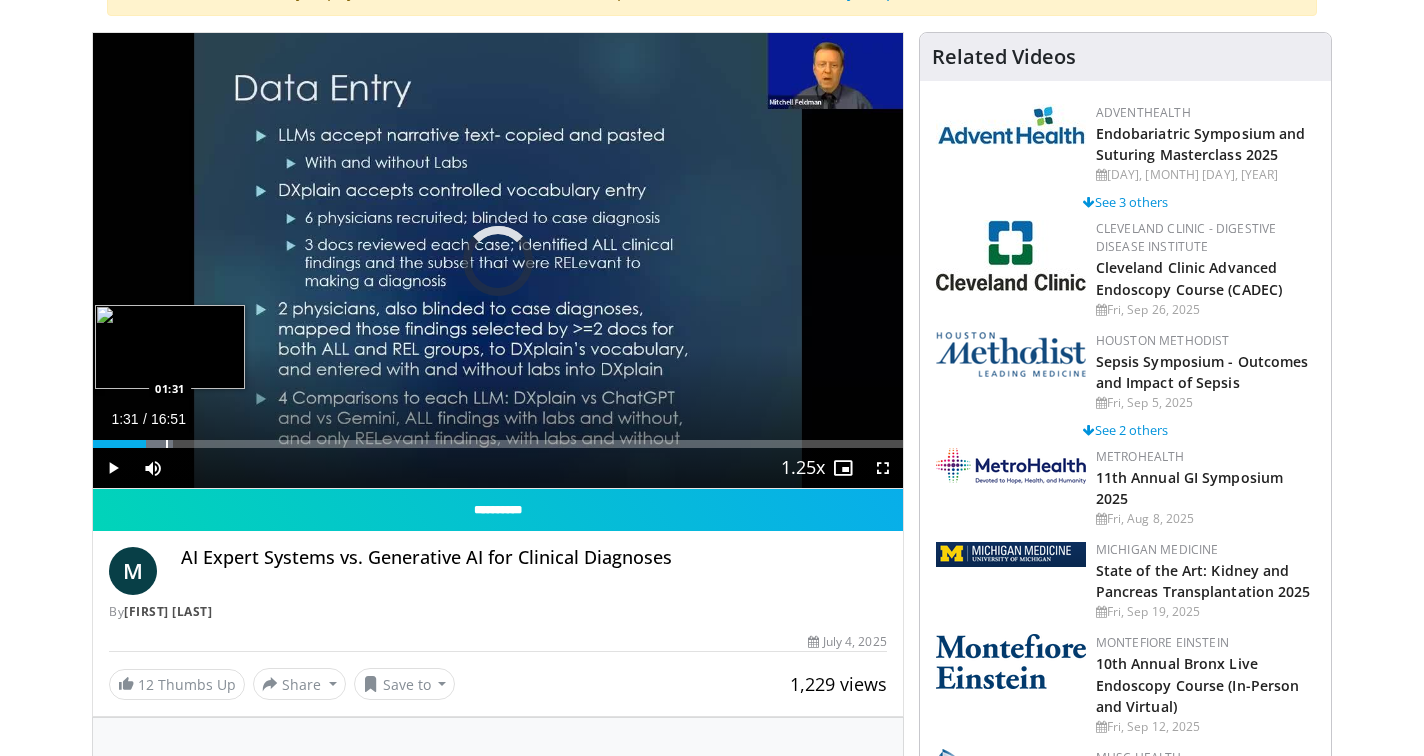 click at bounding box center [167, 444] 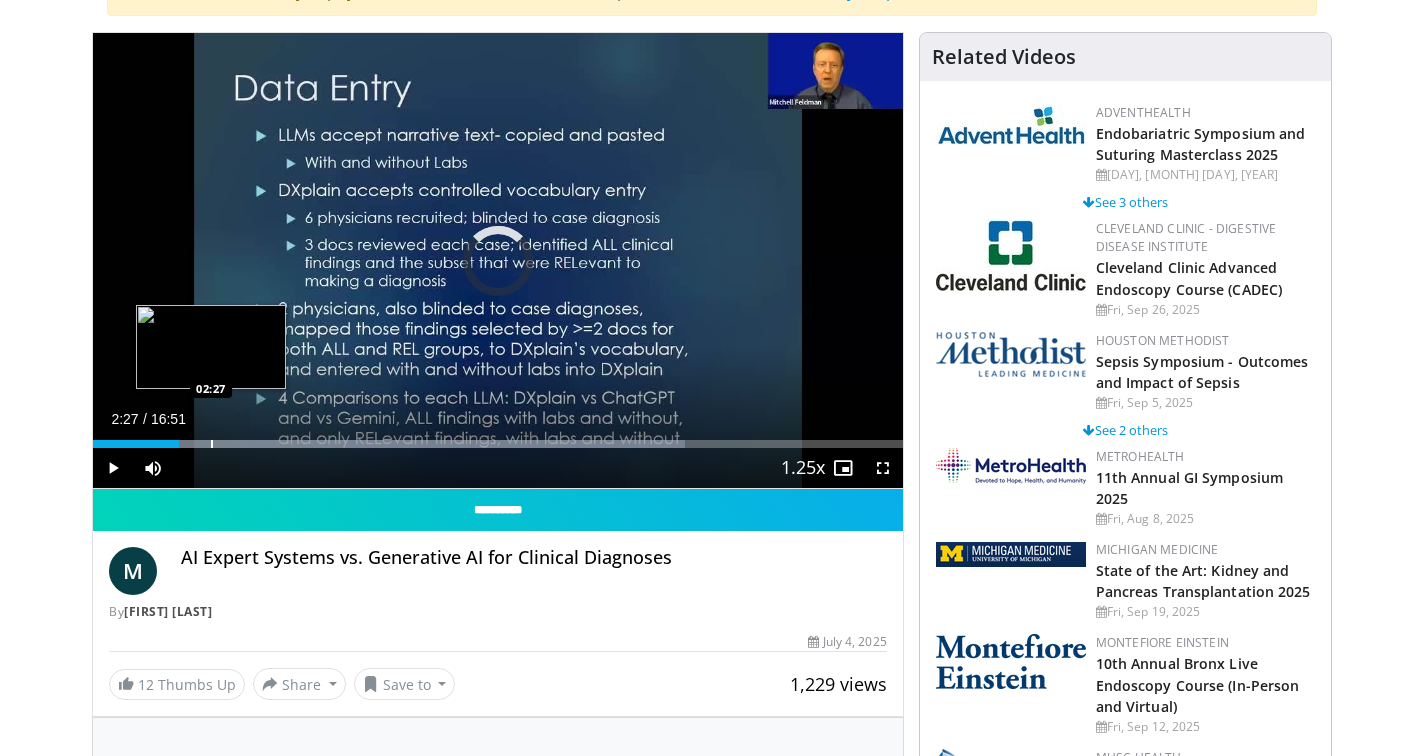 click at bounding box center (212, 444) 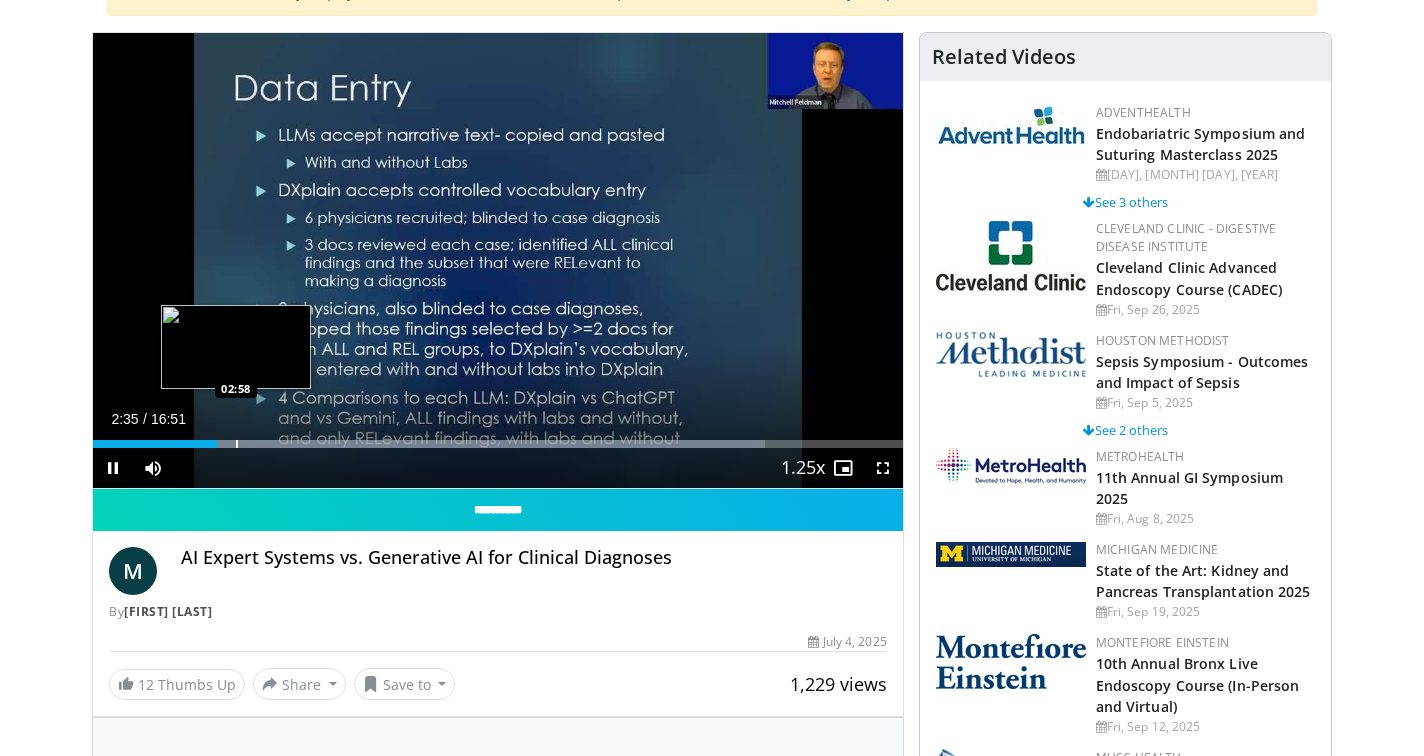 click at bounding box center (237, 444) 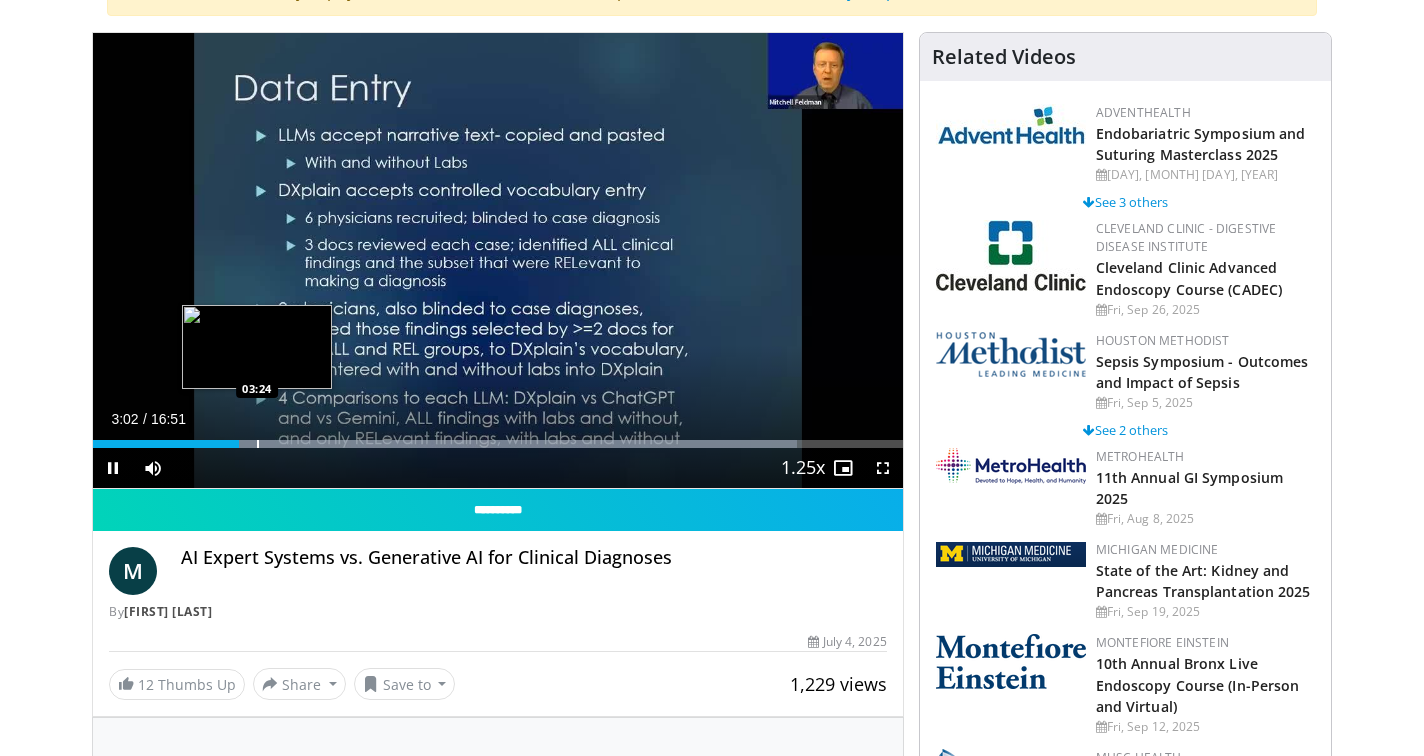 click at bounding box center (258, 444) 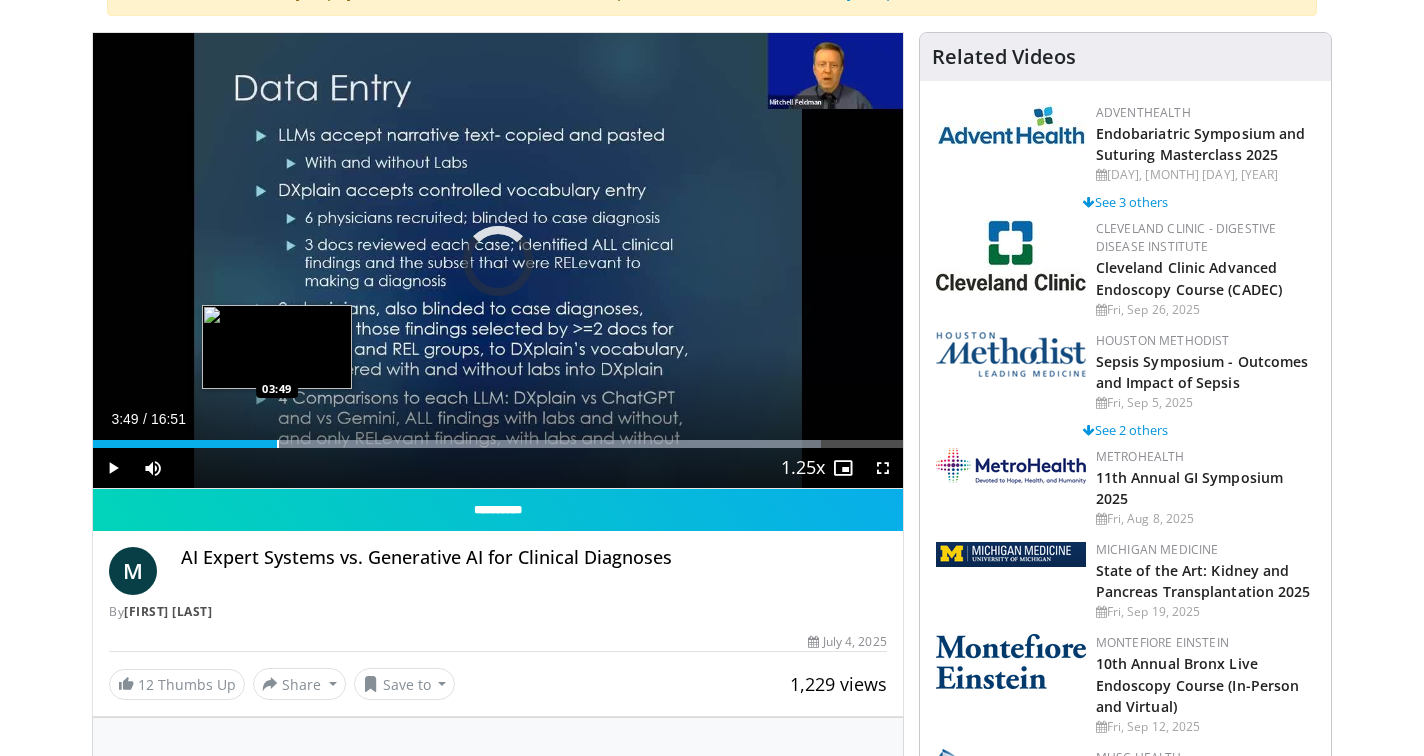 click at bounding box center [278, 444] 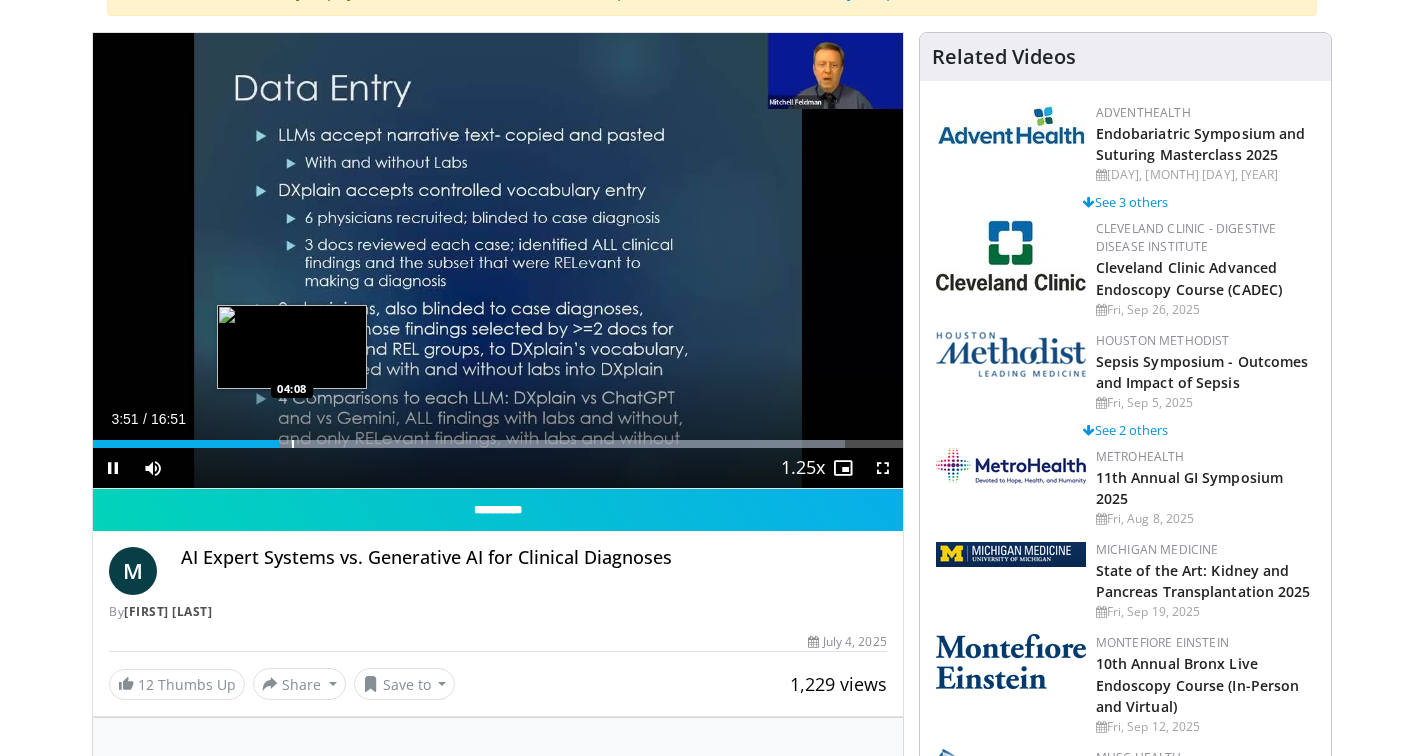 click at bounding box center (293, 444) 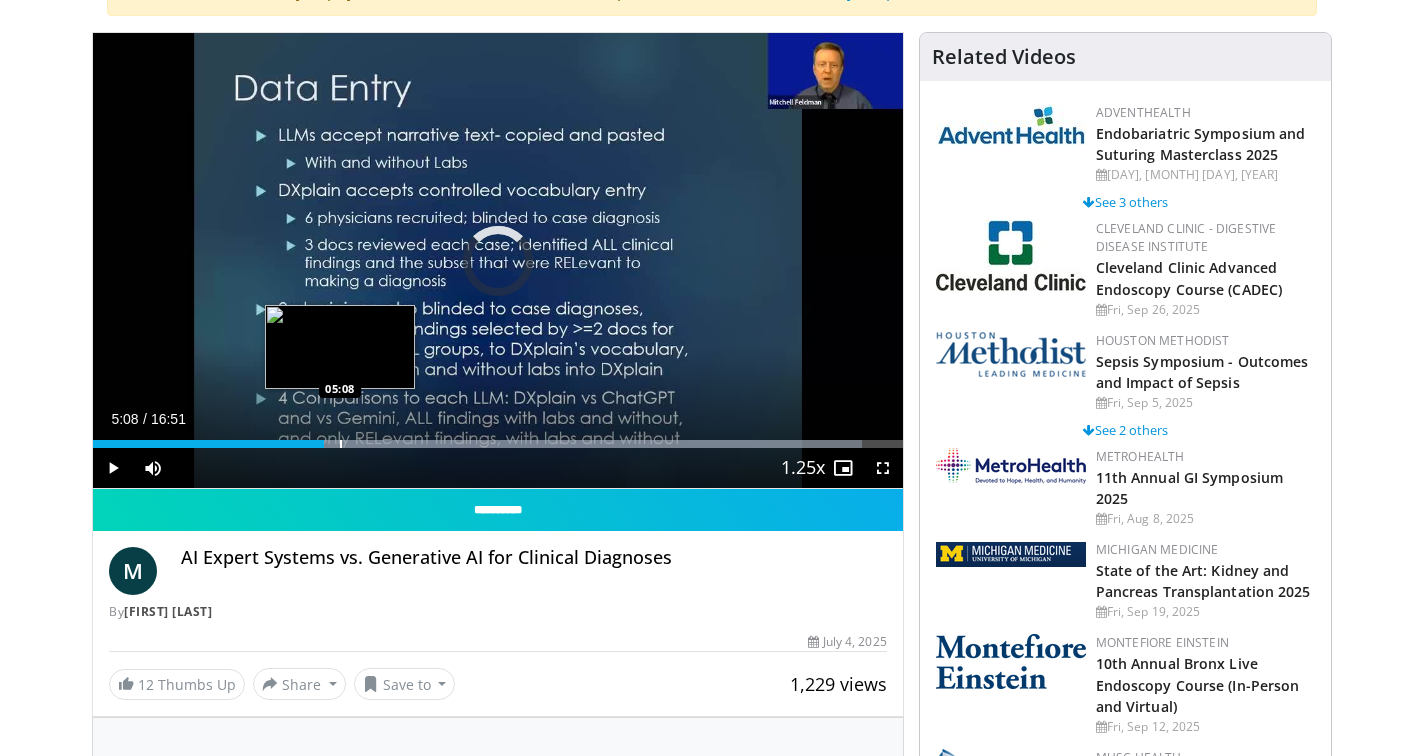 click at bounding box center (341, 444) 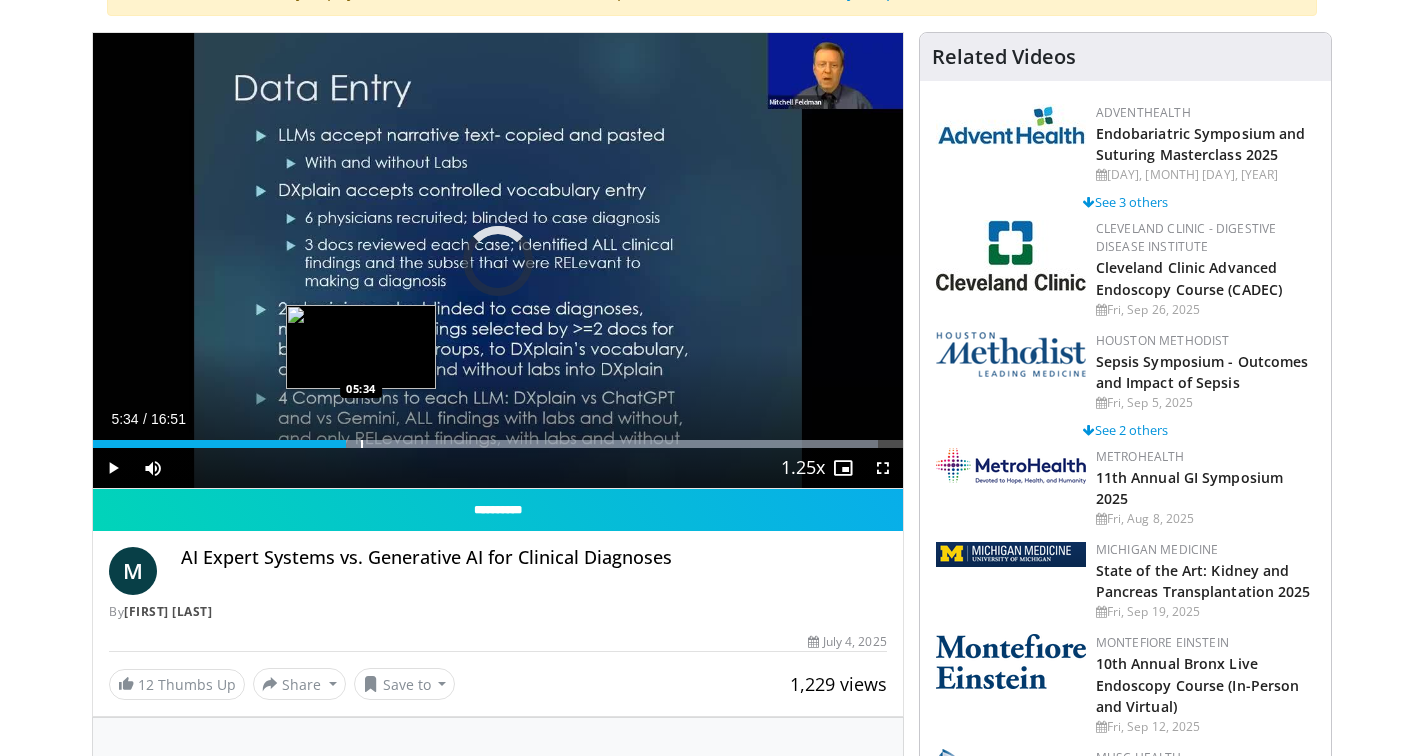 click at bounding box center (362, 444) 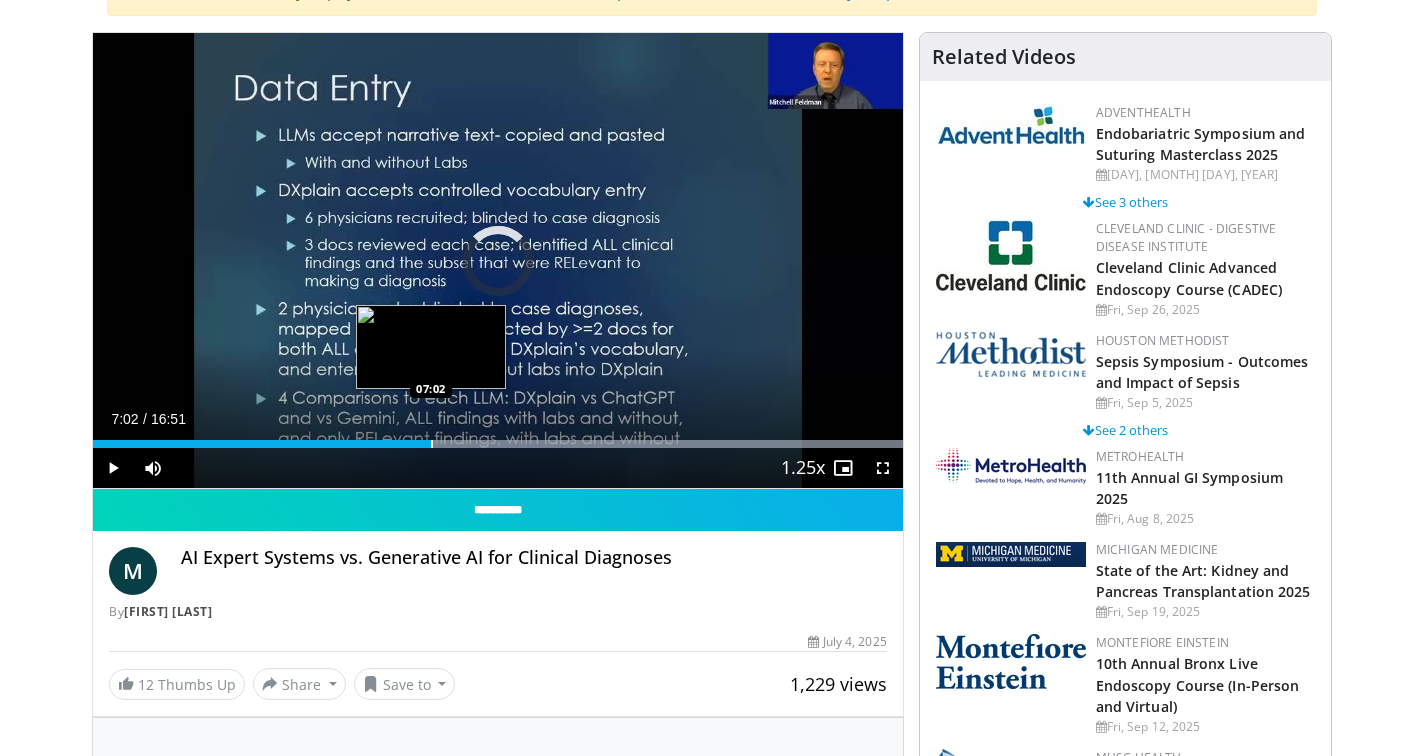 click at bounding box center (432, 444) 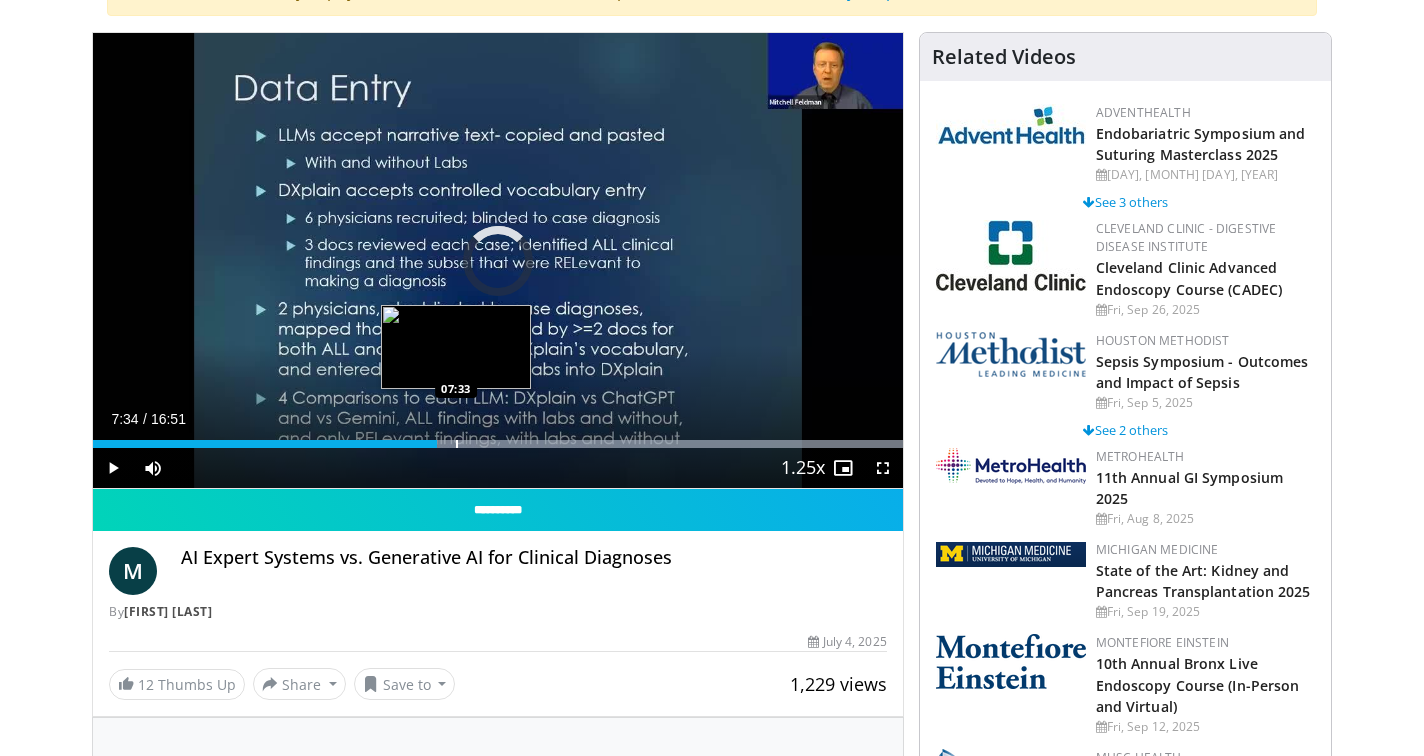 click at bounding box center (457, 444) 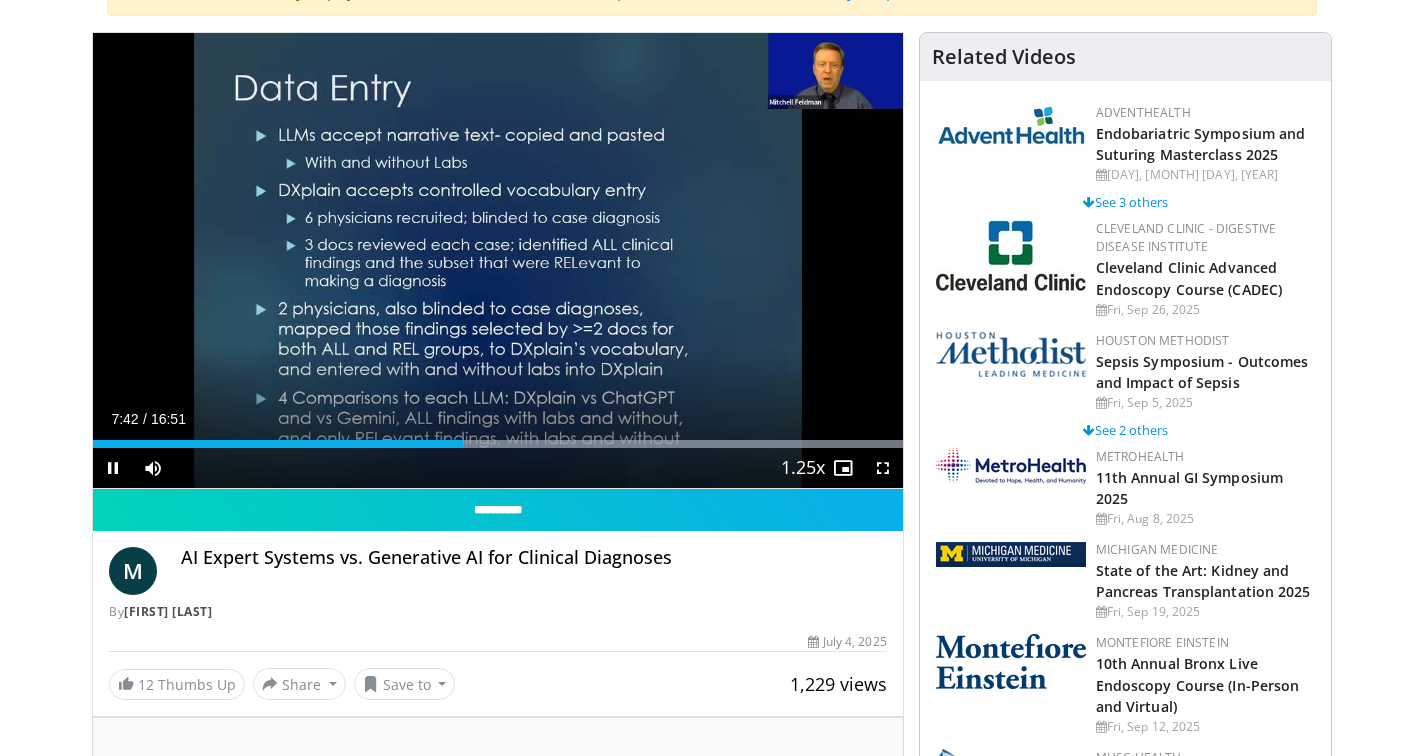 click on "Current Time  [TIME] / Duration  [DURATION] Pause Skip Backward Skip Forward Mute Loaded :  99.99% [TIME] [TIME] Stream Type  LIVE Seek to live, currently behind live LIVE   1.25x Playback Rate 0.5x 0.75x 1x 1.25x , selected 1.5x 1.75x 2x Chapters Chapters Descriptions descriptions off , selected Captions captions off , selected Audio Track en (Main) , selected Fullscreen Enable picture-in-picture mode" at bounding box center (498, 468) 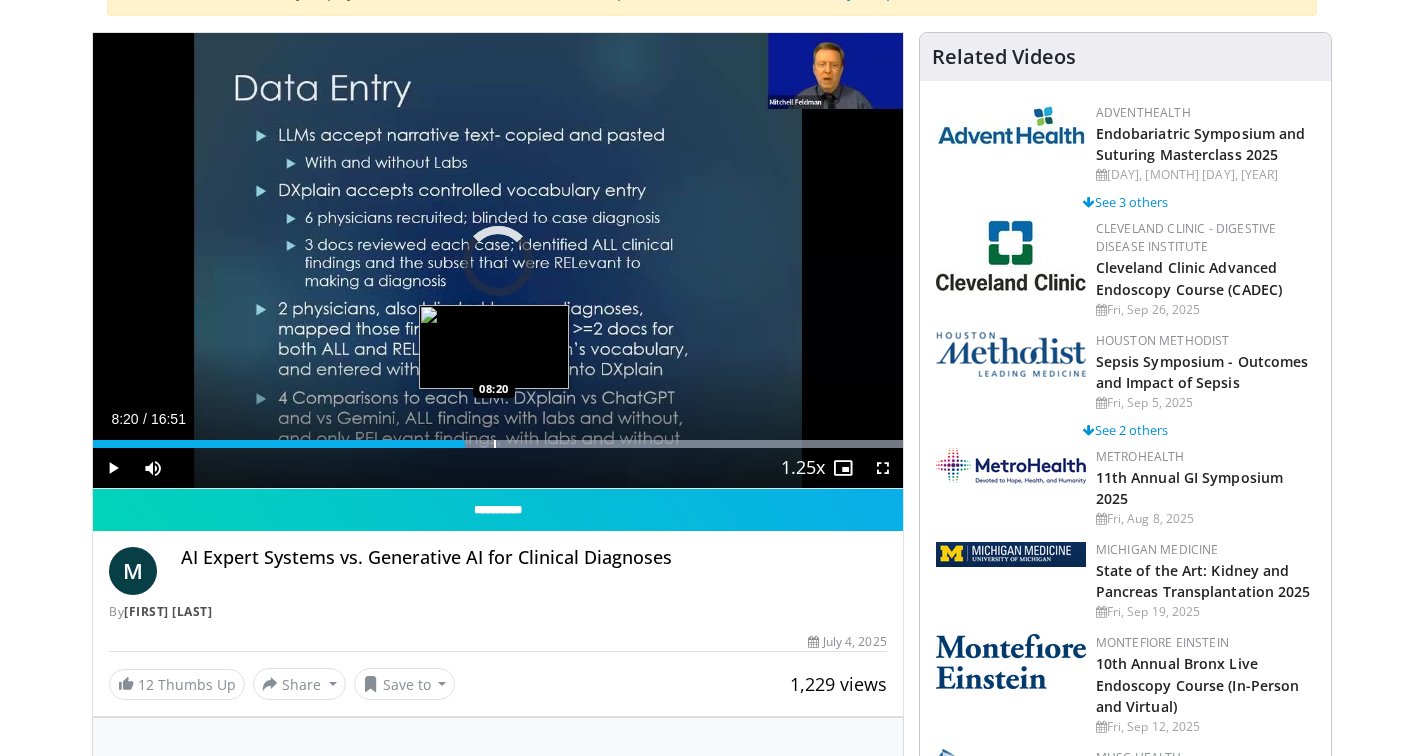 click at bounding box center [495, 444] 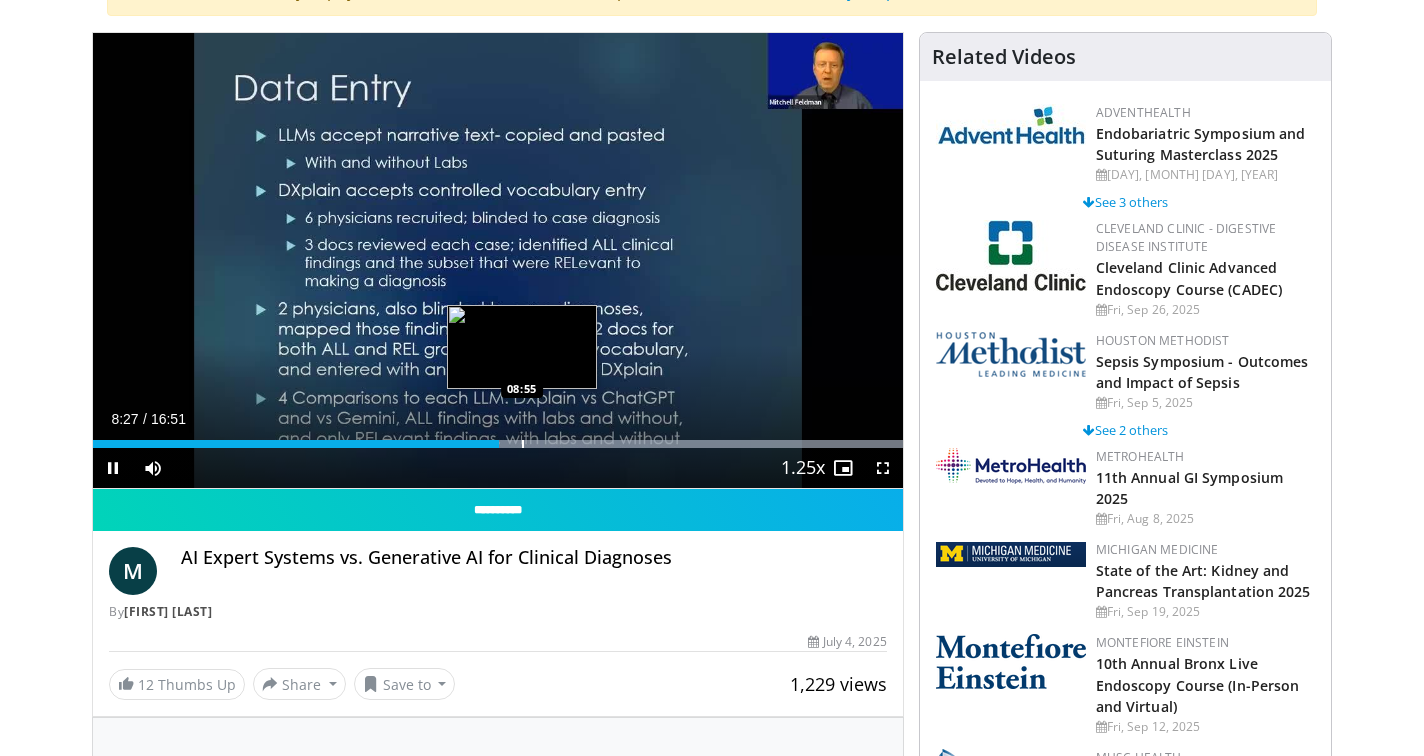 click at bounding box center [523, 444] 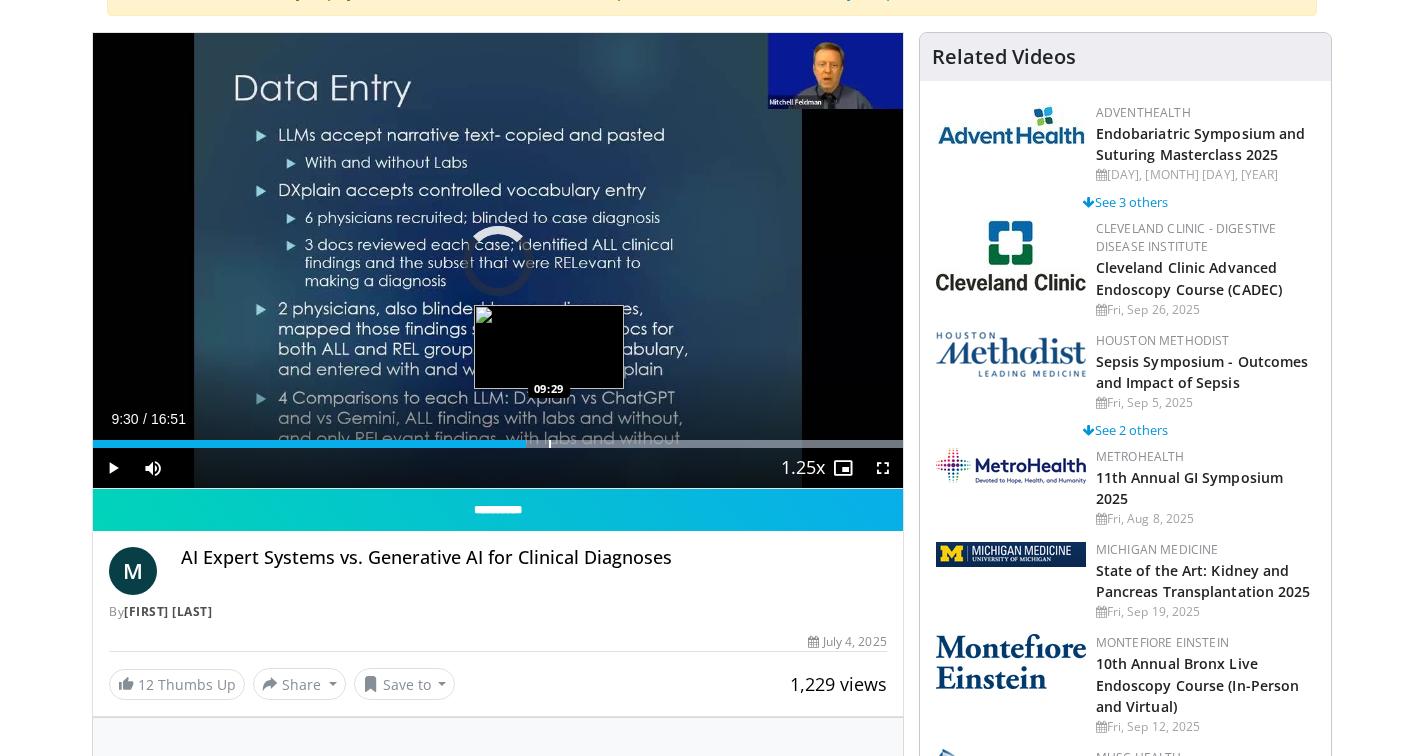 click at bounding box center [550, 444] 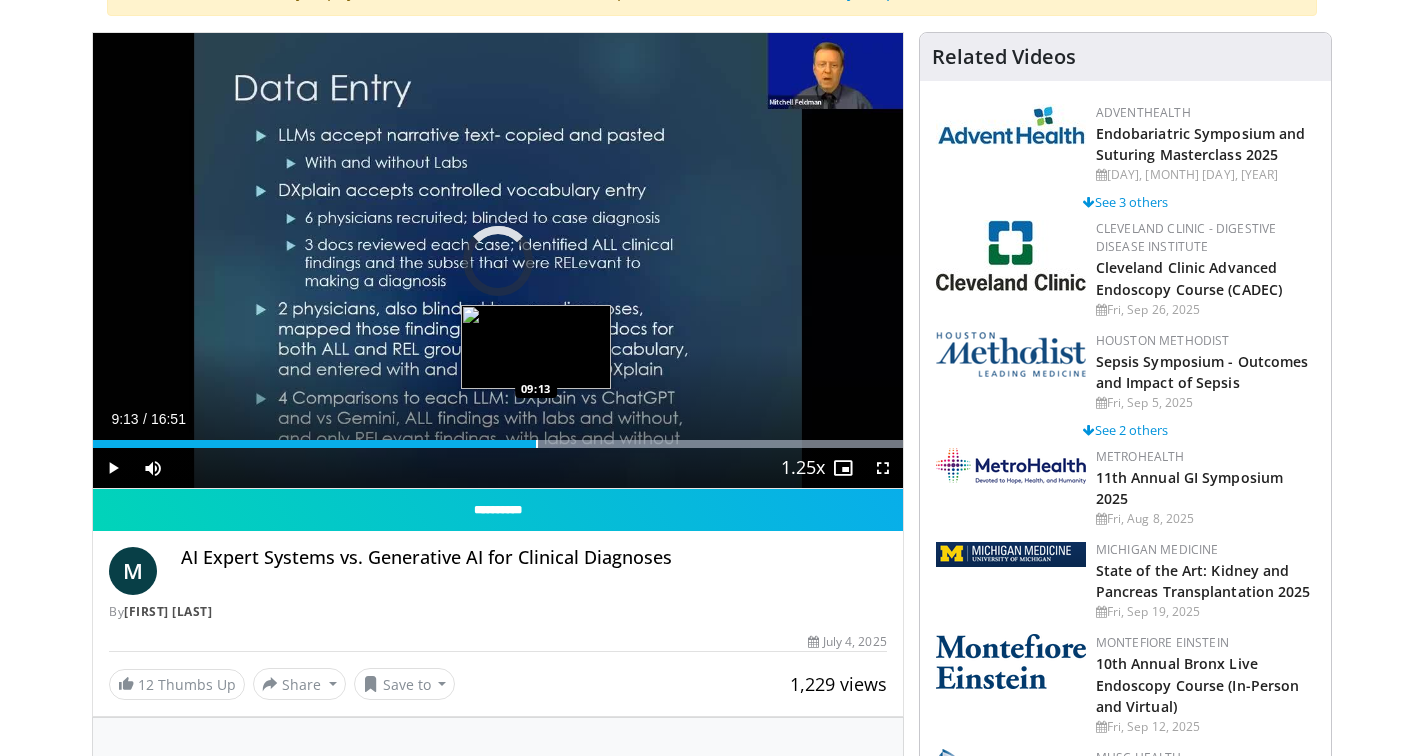 click at bounding box center (537, 444) 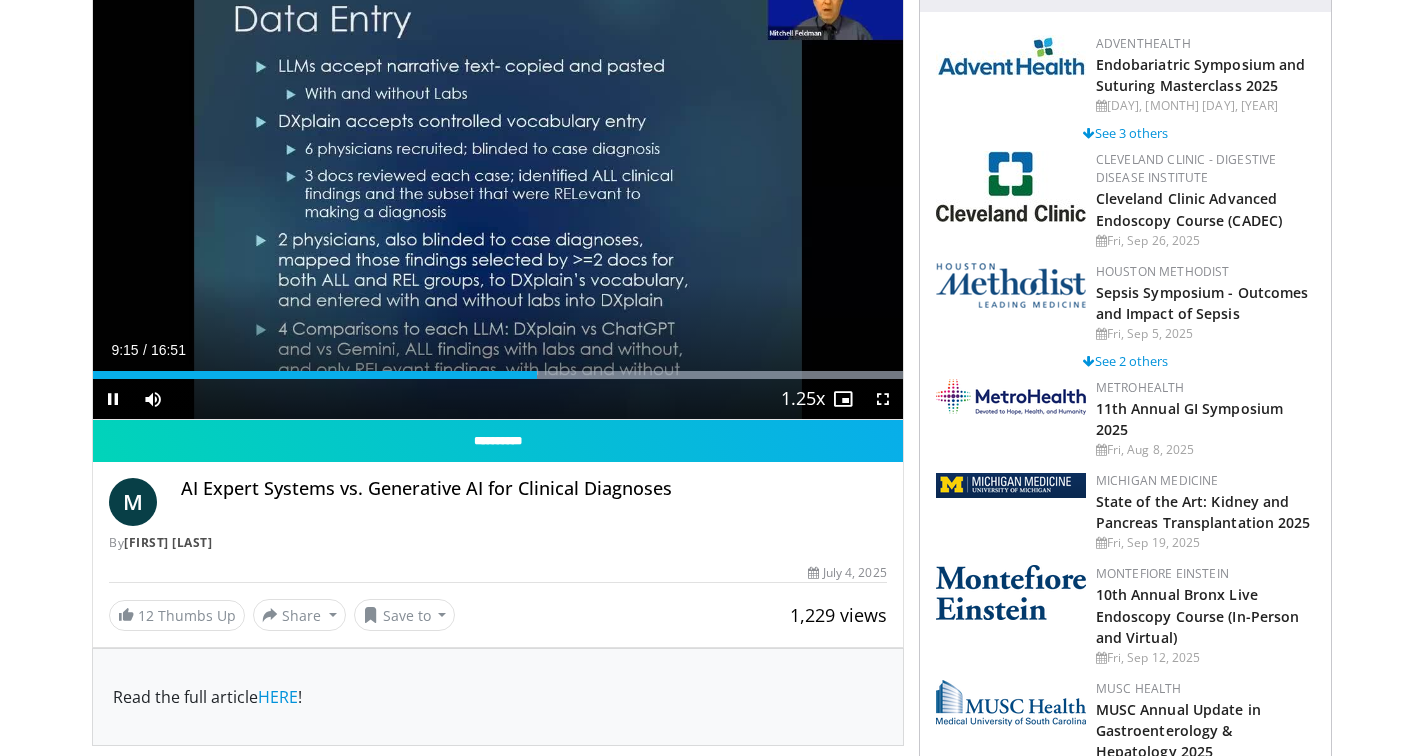 scroll, scrollTop: 255, scrollLeft: 0, axis: vertical 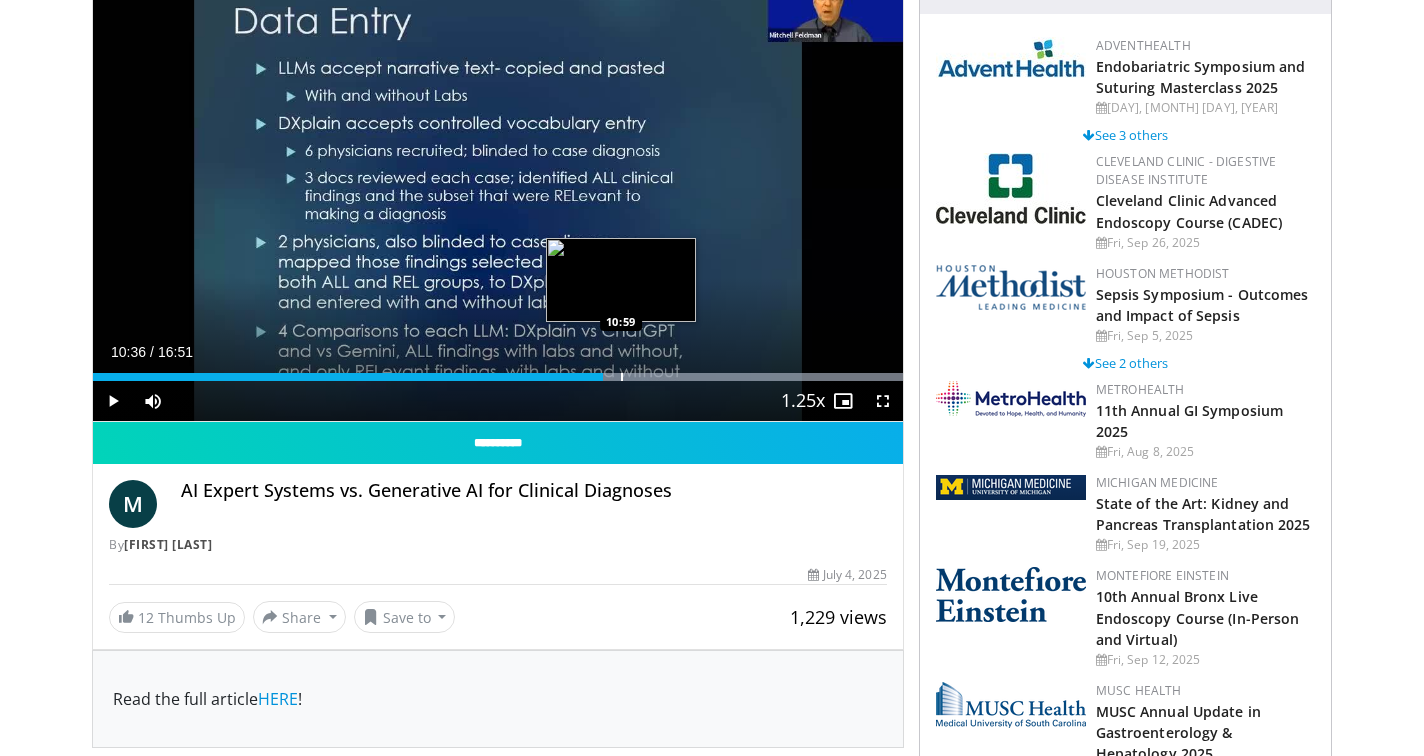 click at bounding box center (622, 377) 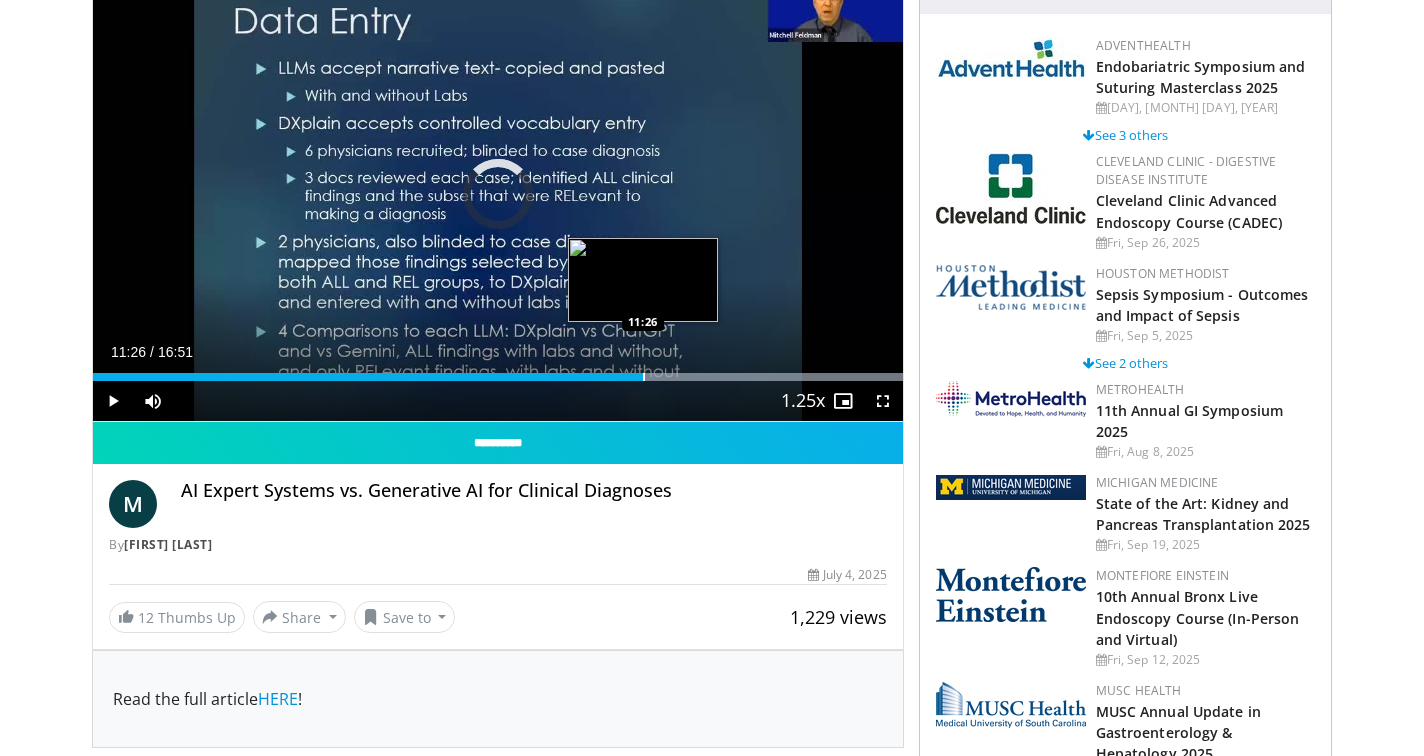 click at bounding box center (644, 377) 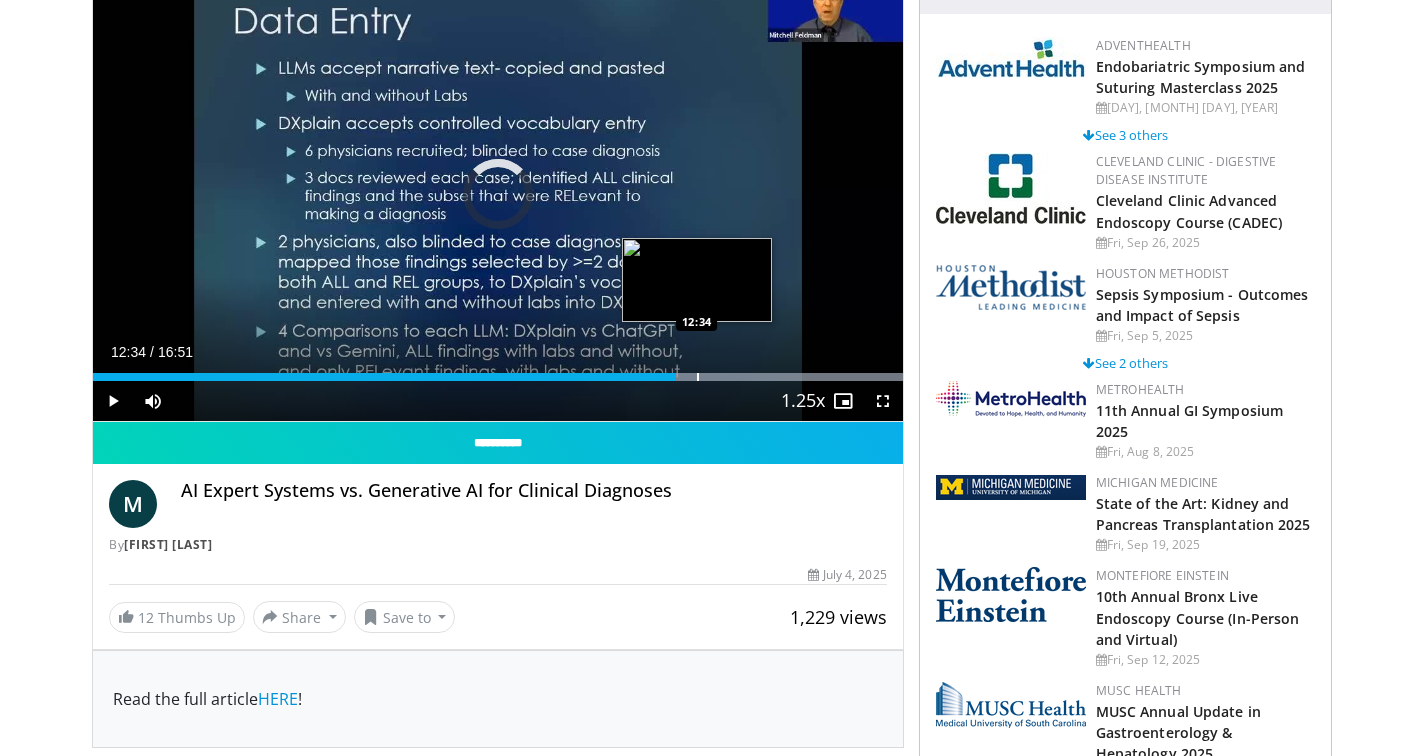 click at bounding box center (698, 377) 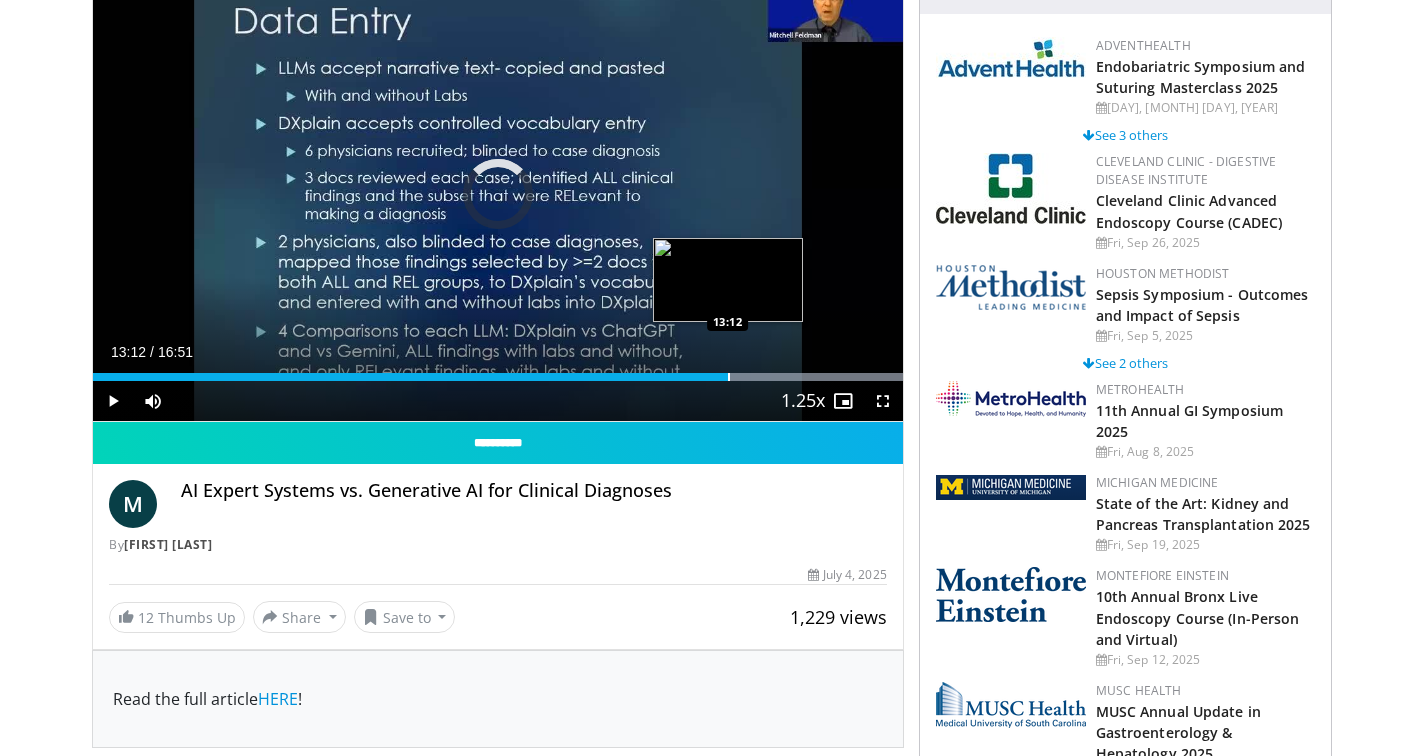 click at bounding box center (729, 377) 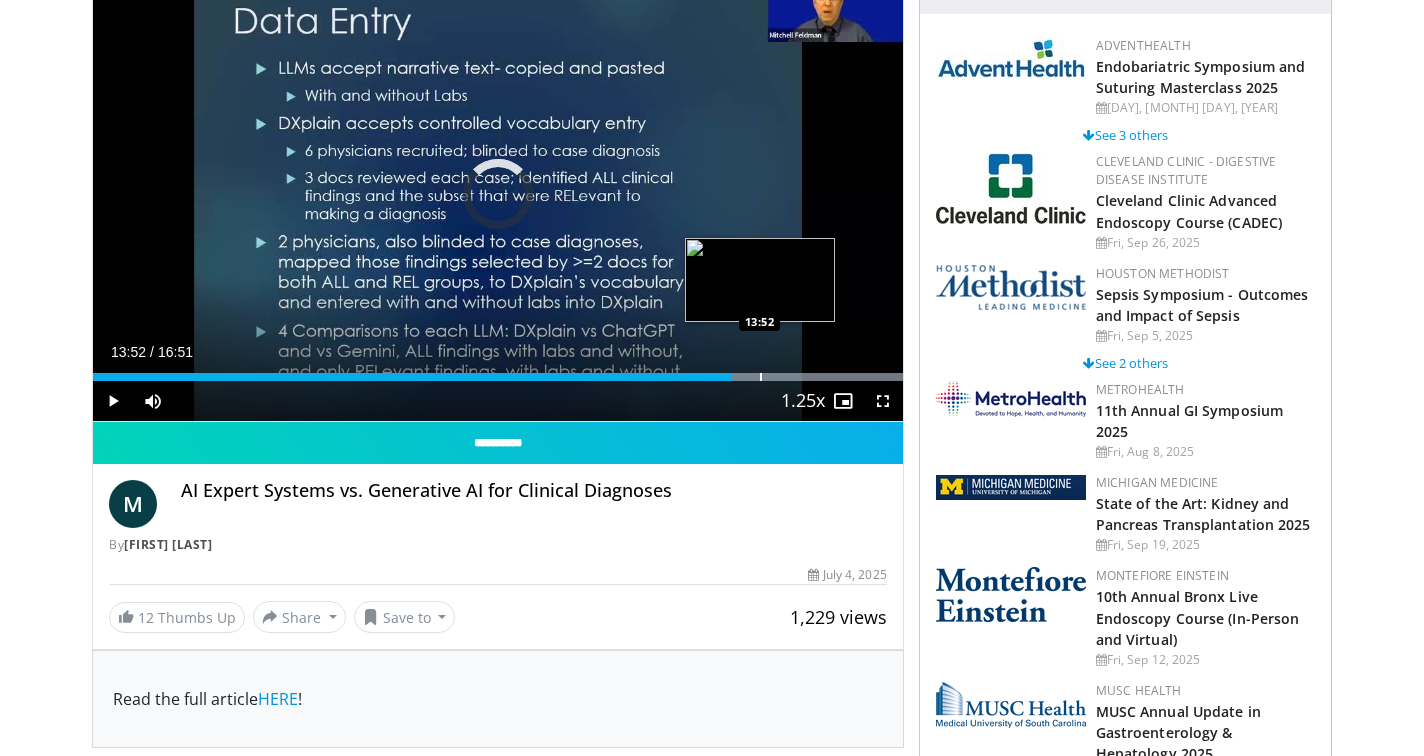click at bounding box center (761, 377) 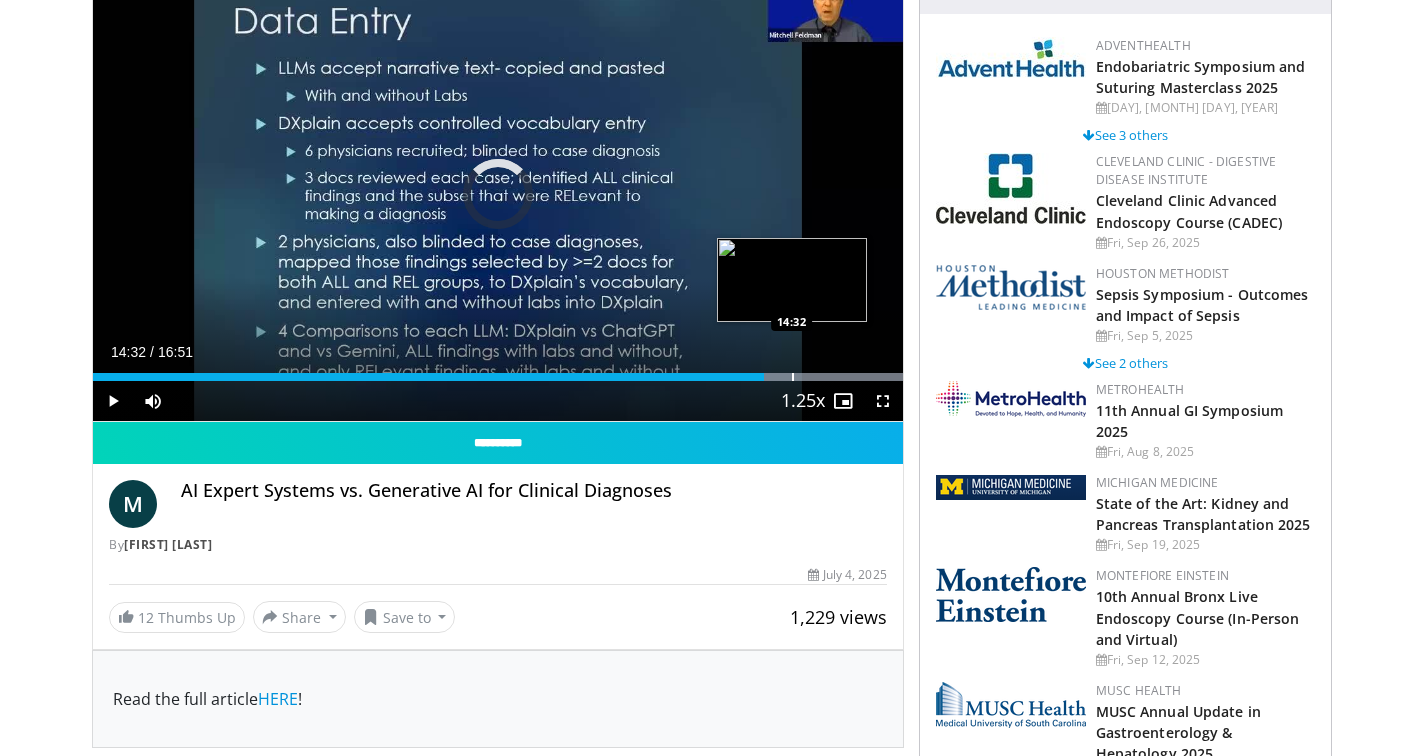 click on "Loaded :  99.99% [TIME] [TIME]" at bounding box center (498, 371) 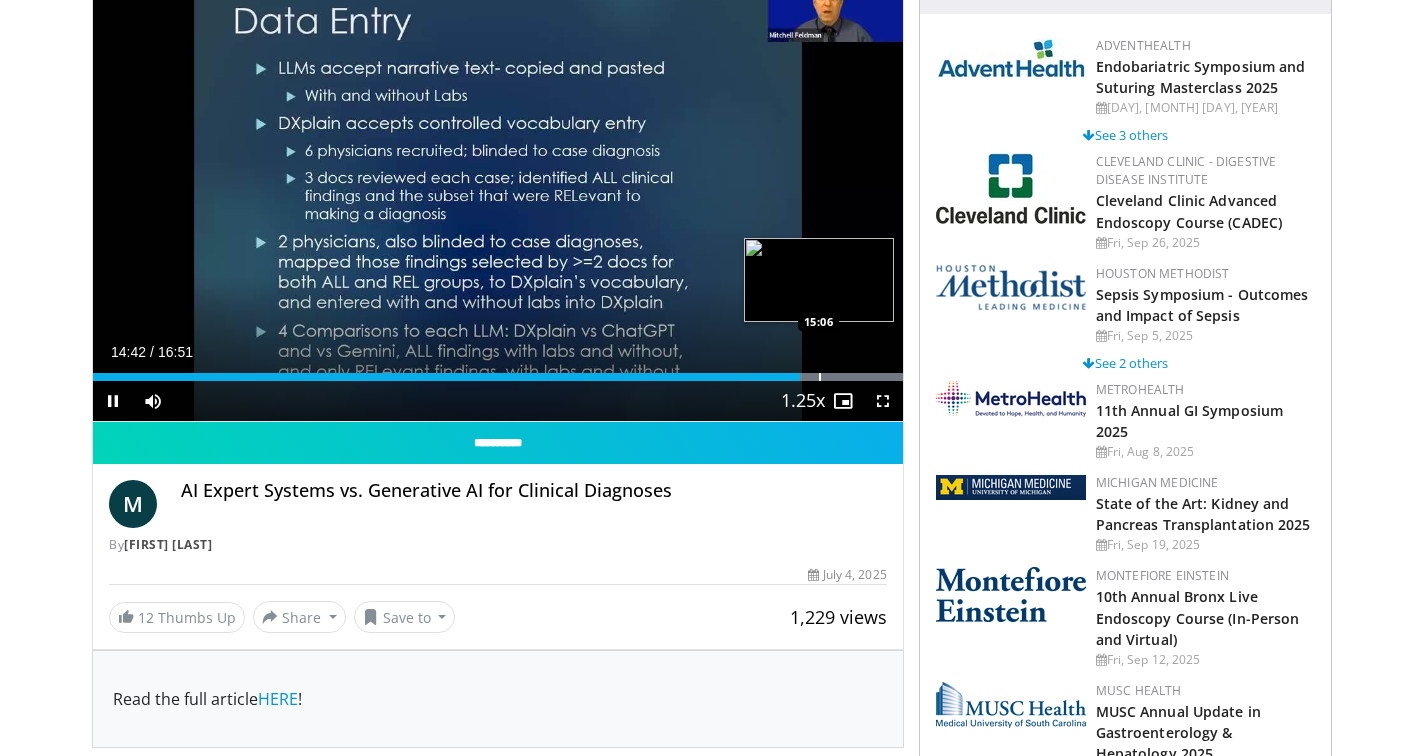 click at bounding box center [820, 377] 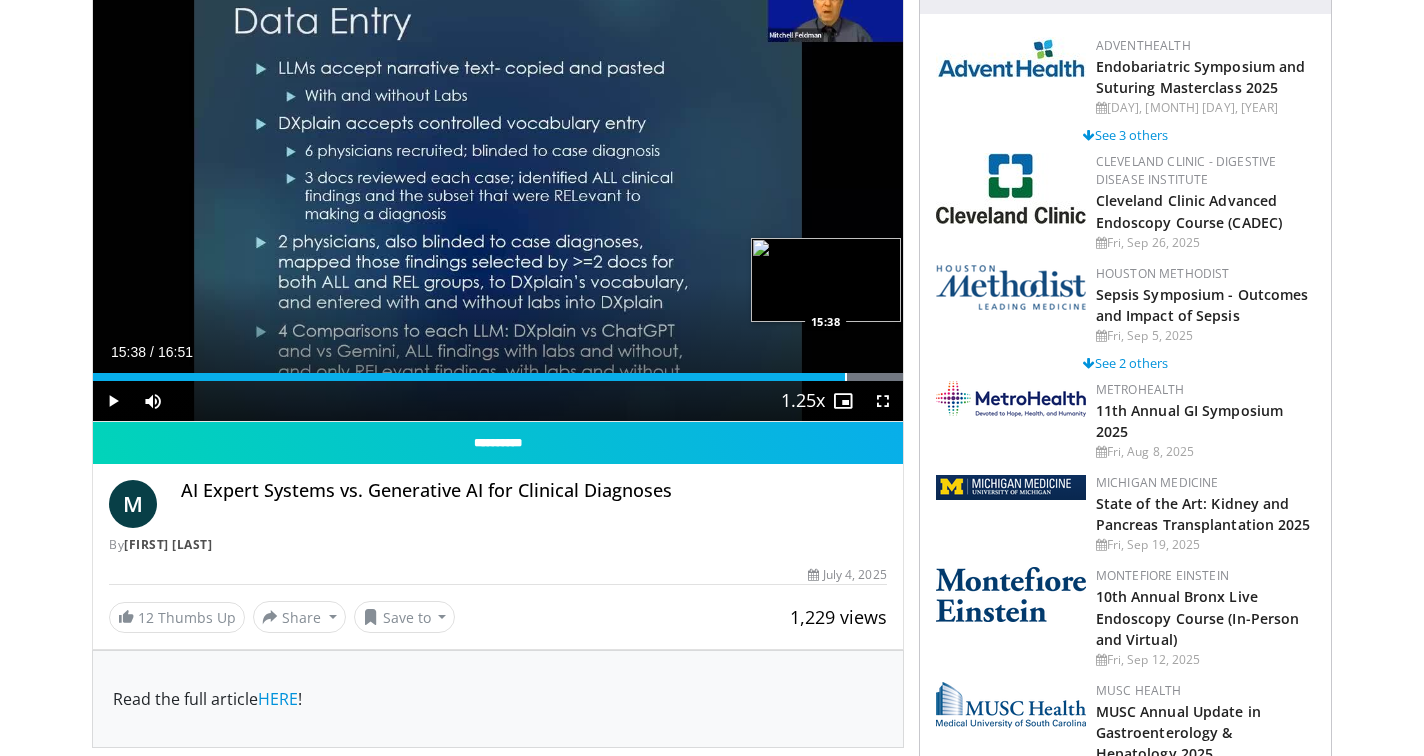 click at bounding box center [846, 377] 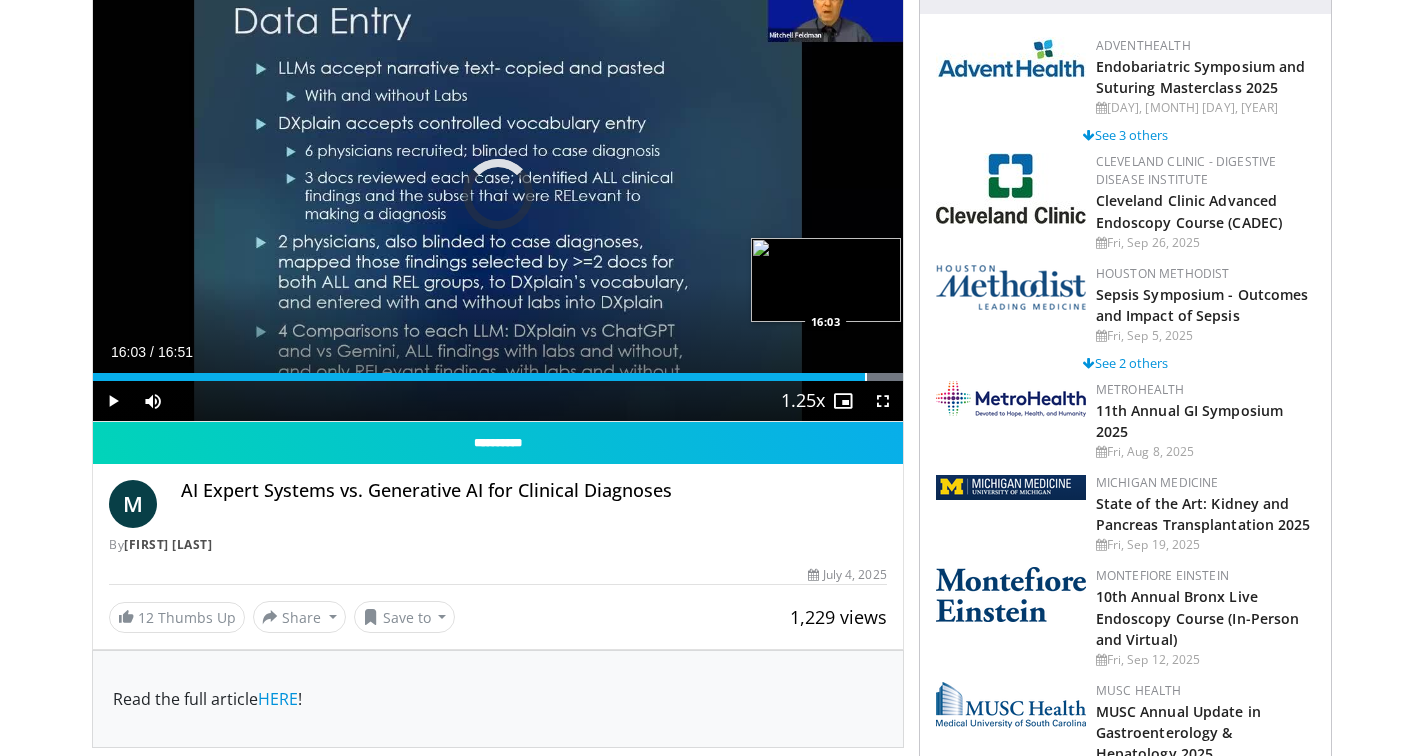 click at bounding box center [866, 377] 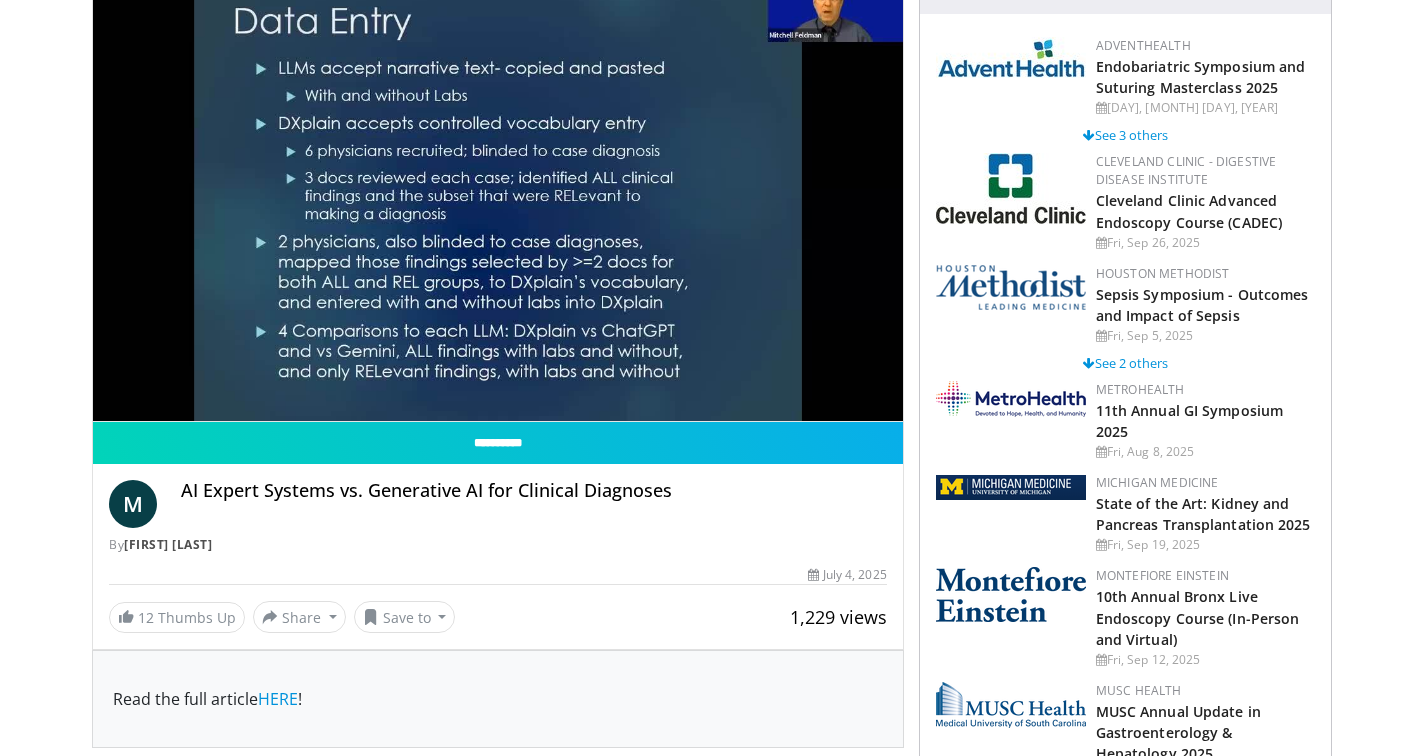 click on "**********" at bounding box center (498, 194) 